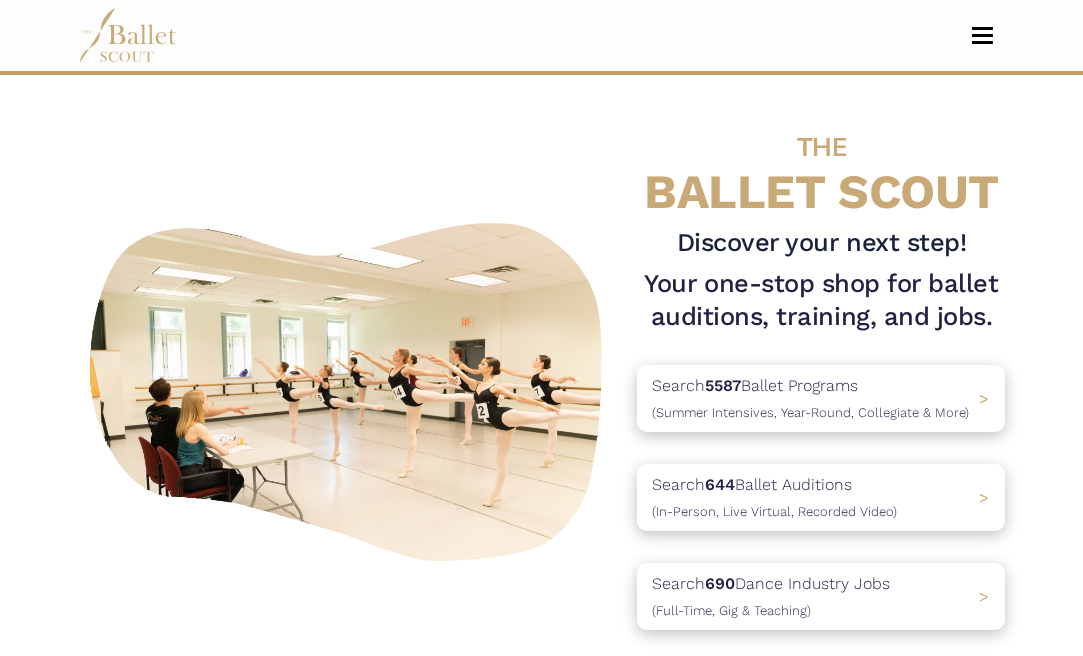 scroll, scrollTop: 0, scrollLeft: 0, axis: both 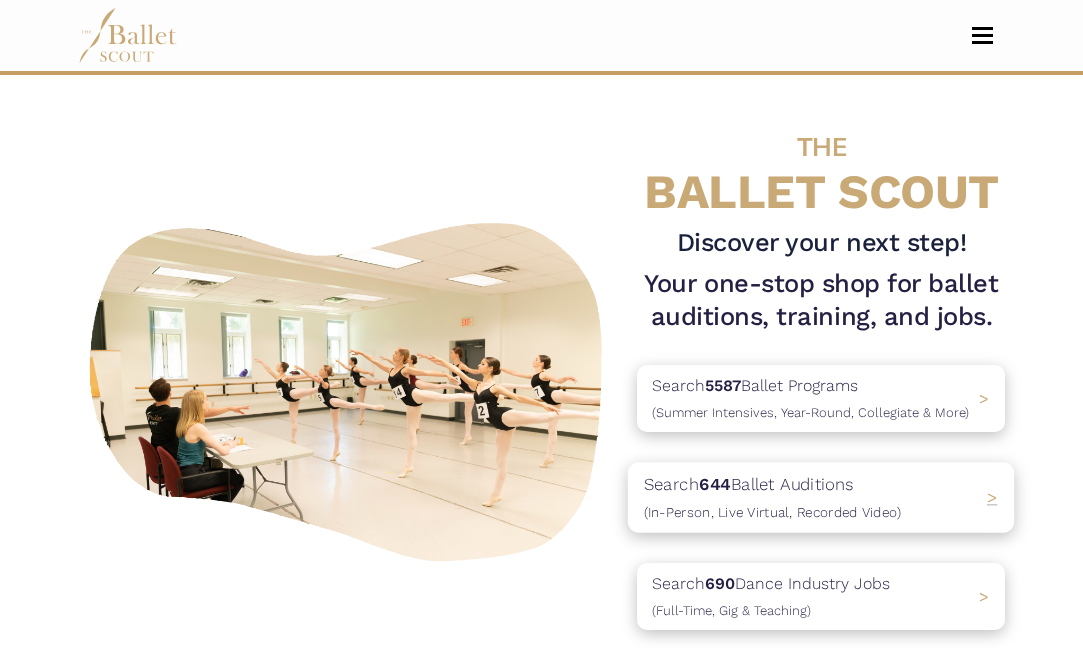 click on "Search  644   Ballet Auditions (In-Person, Live Virtual, Recorded Video)" at bounding box center [772, 498] 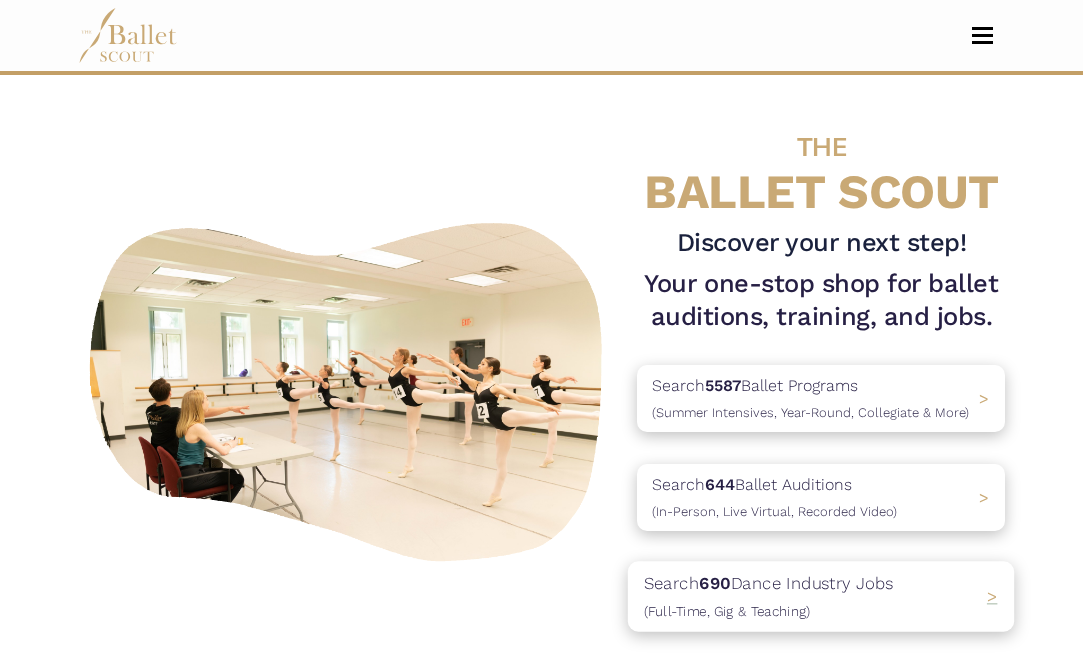 click on "Search  690   Dance Industry Jobs (Full-Time, Gig & Teaching)" at bounding box center (769, 597) 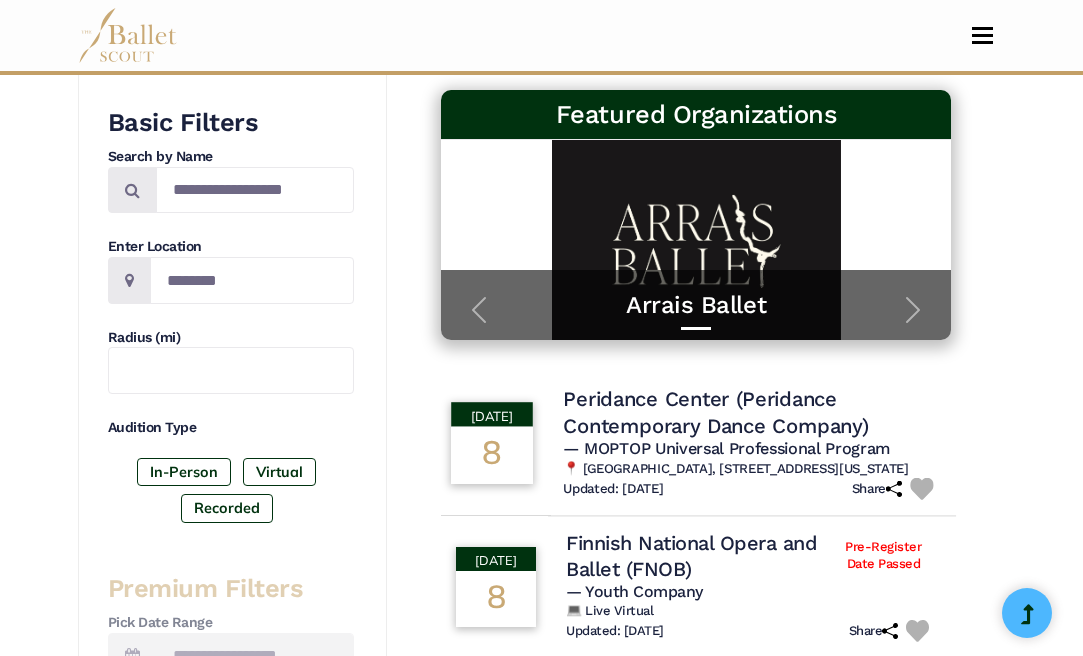 scroll, scrollTop: 0, scrollLeft: 0, axis: both 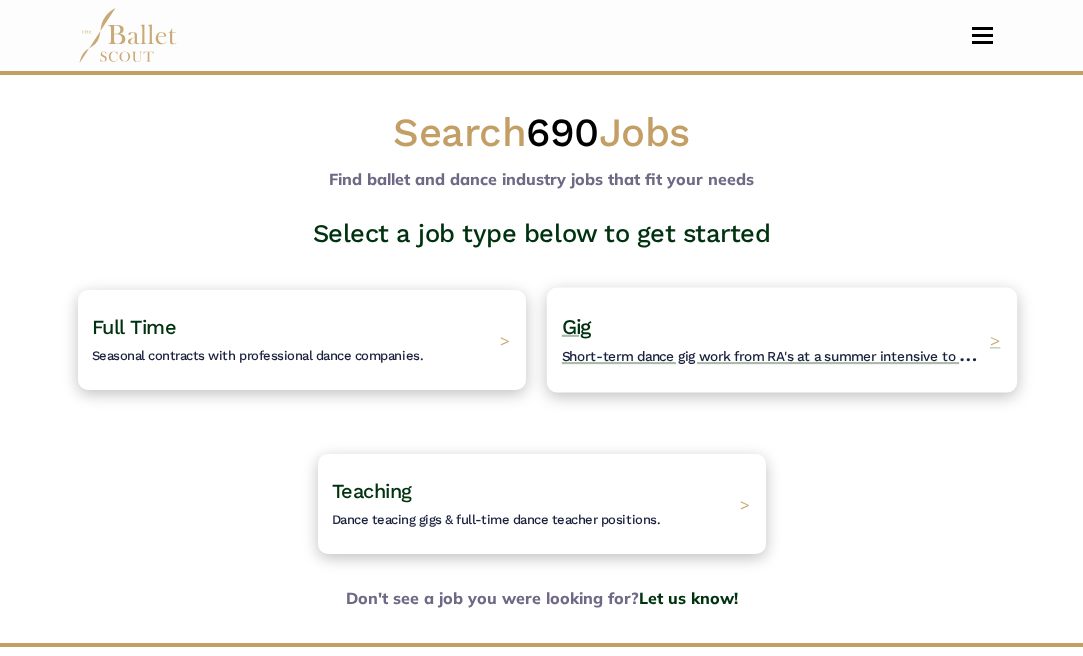 click on "Short-term dance gig
work from RA's at a summer intensive to Nutcracker guestings." at bounding box center (828, 353) 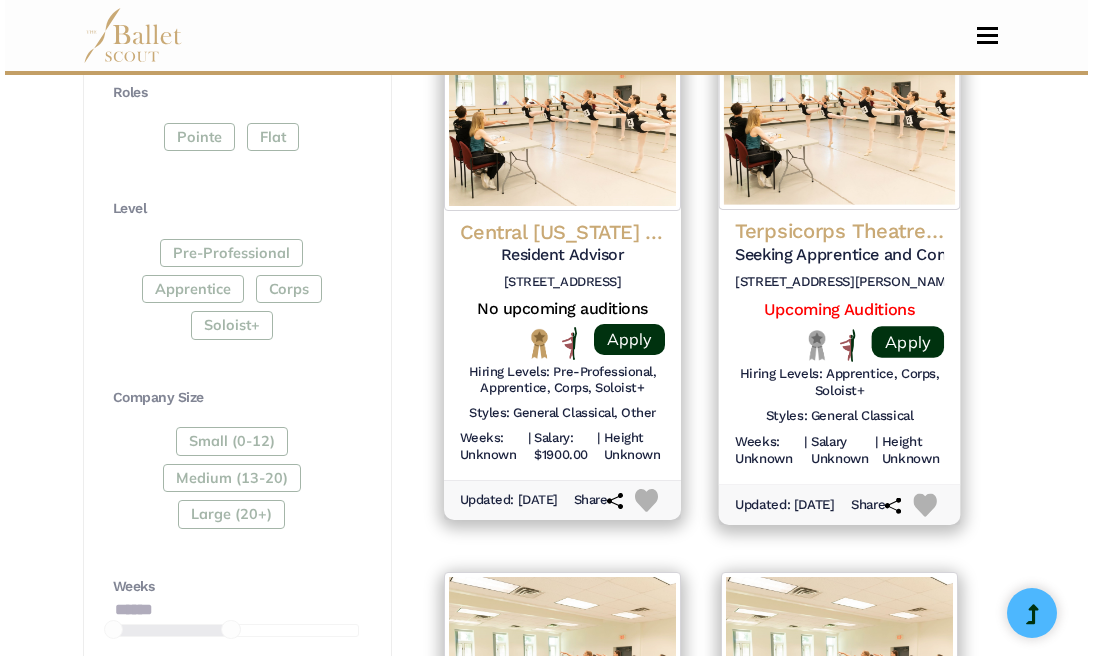 scroll, scrollTop: 1088, scrollLeft: 0, axis: vertical 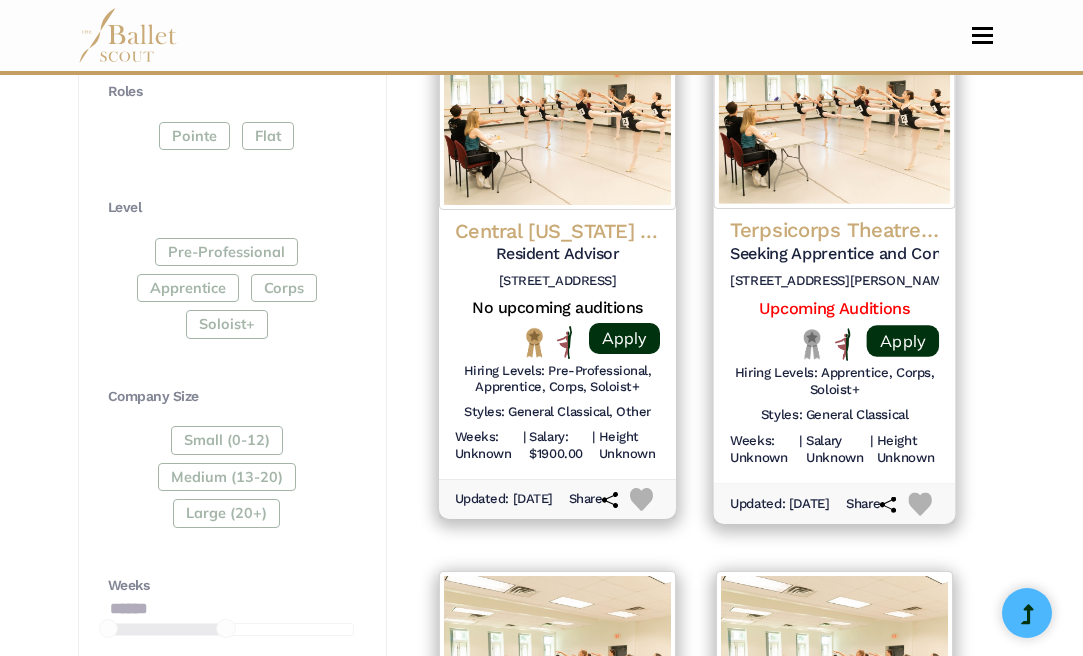 click on "Terpsicorps Theatre of Dance
Seeking Apprentice and Company Dancers for [STREET_ADDRESS][PERSON_NAME]
Upcoming Auditions
Apply | |" at bounding box center (835, 346) 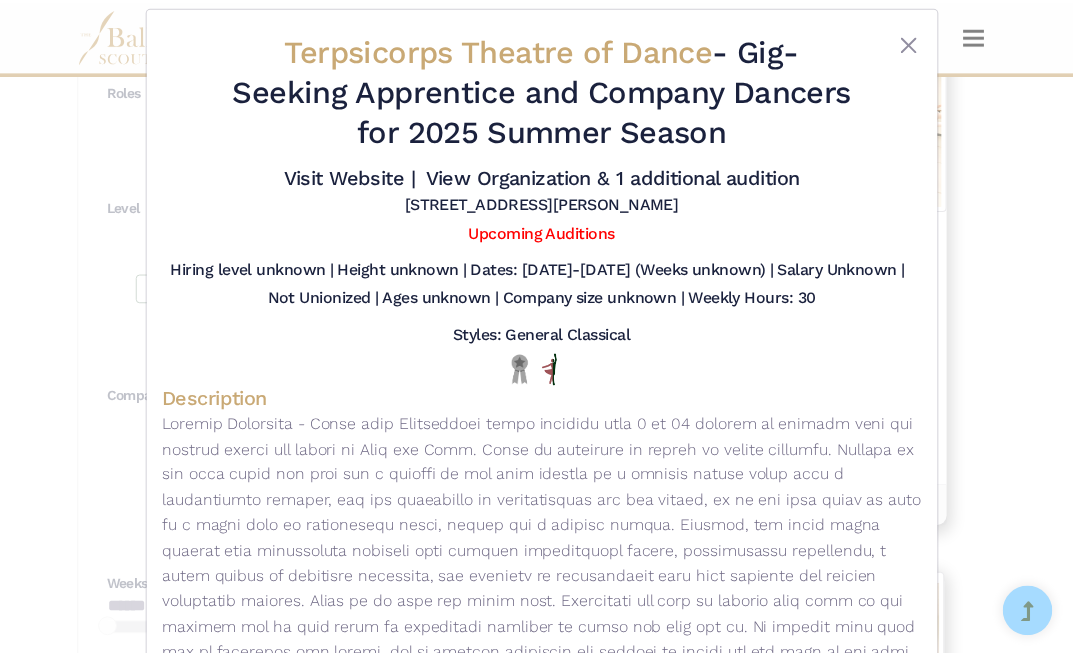 scroll, scrollTop: 0, scrollLeft: 0, axis: both 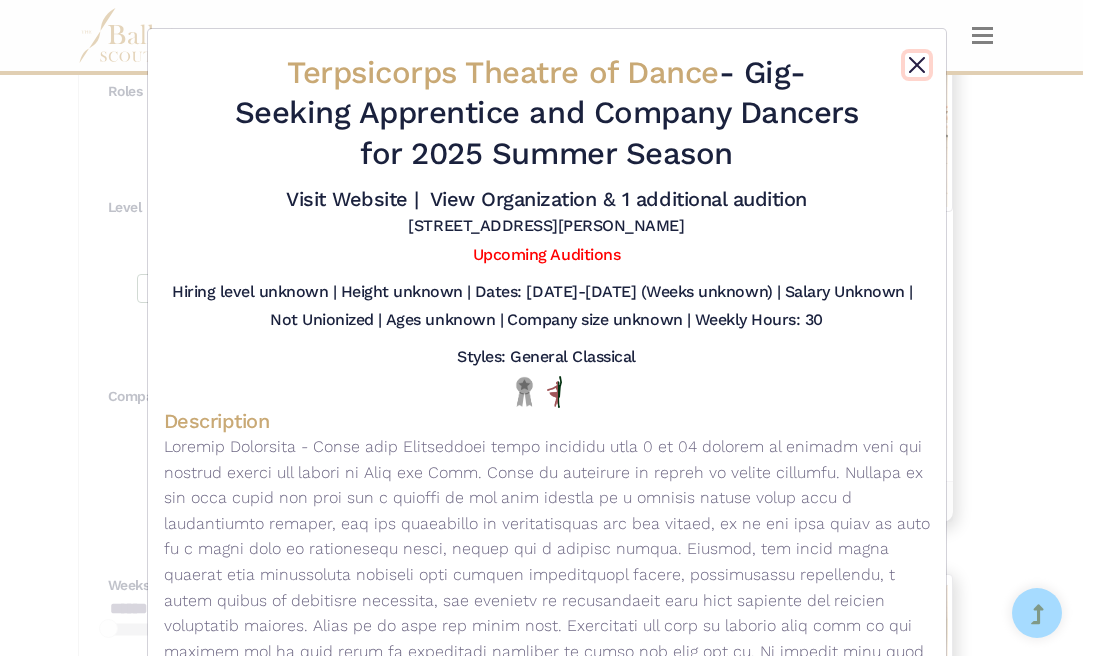 click at bounding box center (917, 65) 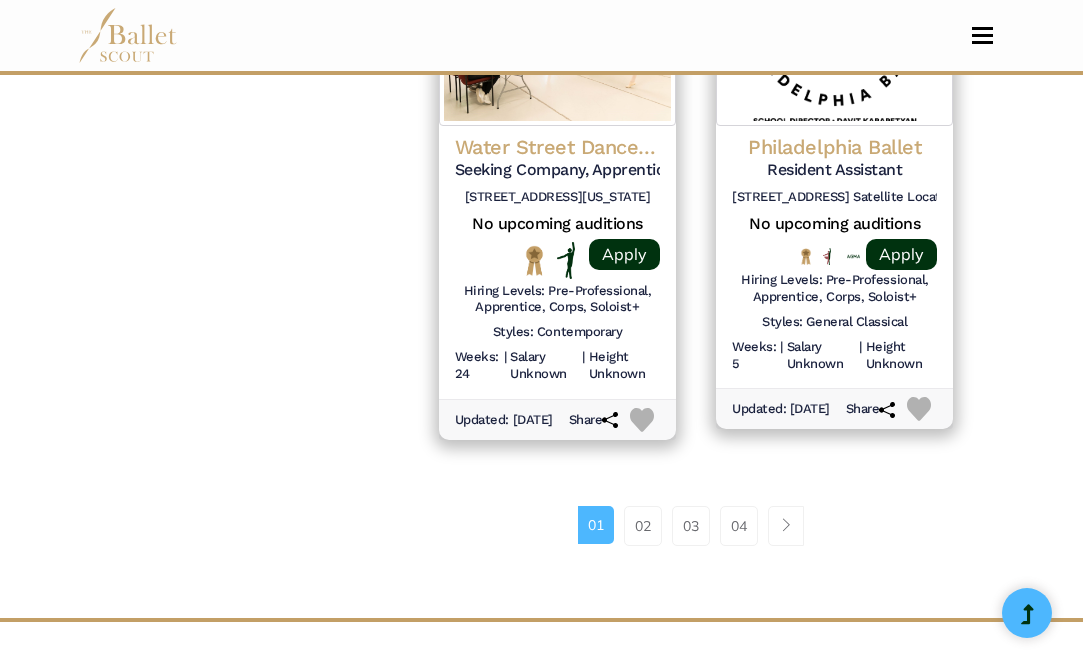 scroll, scrollTop: 2825, scrollLeft: 0, axis: vertical 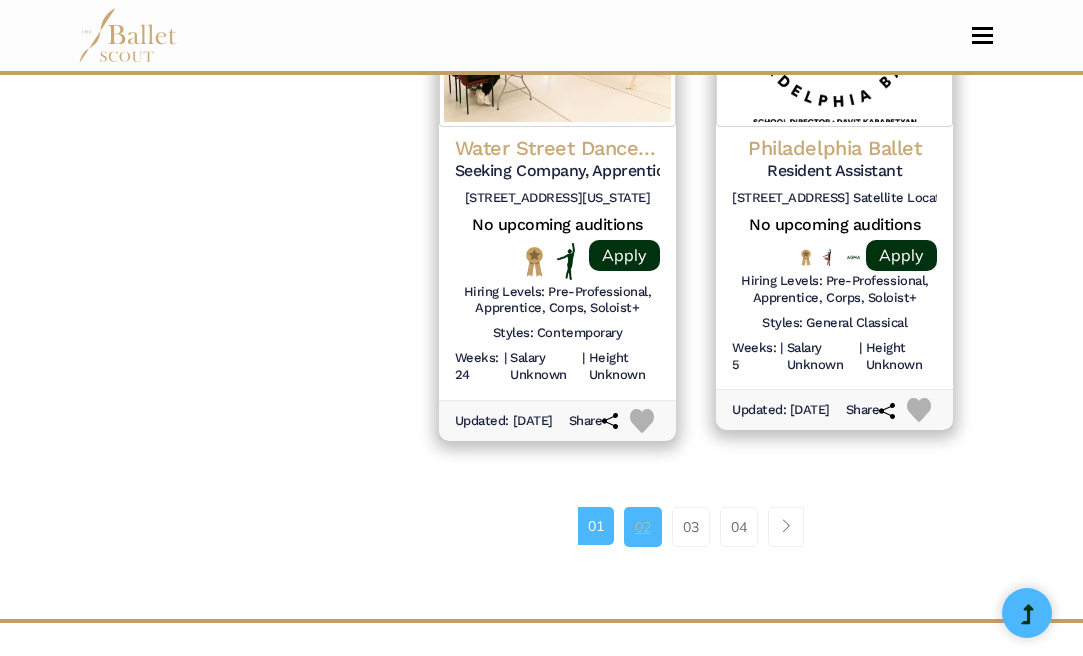 click on "02" at bounding box center [643, 527] 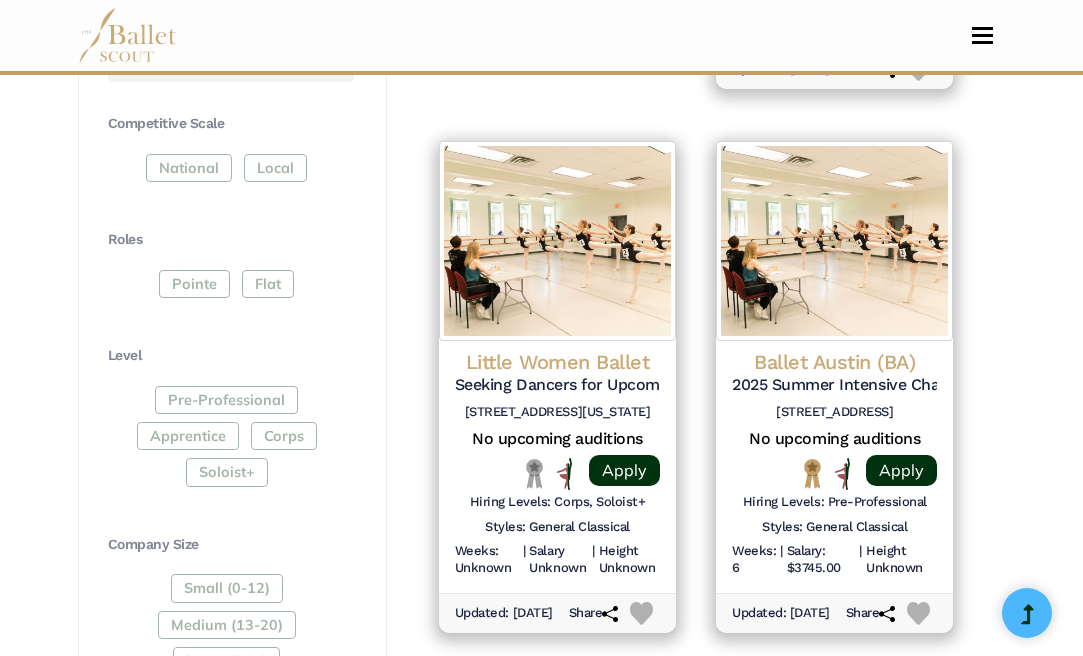 scroll, scrollTop: 974, scrollLeft: 0, axis: vertical 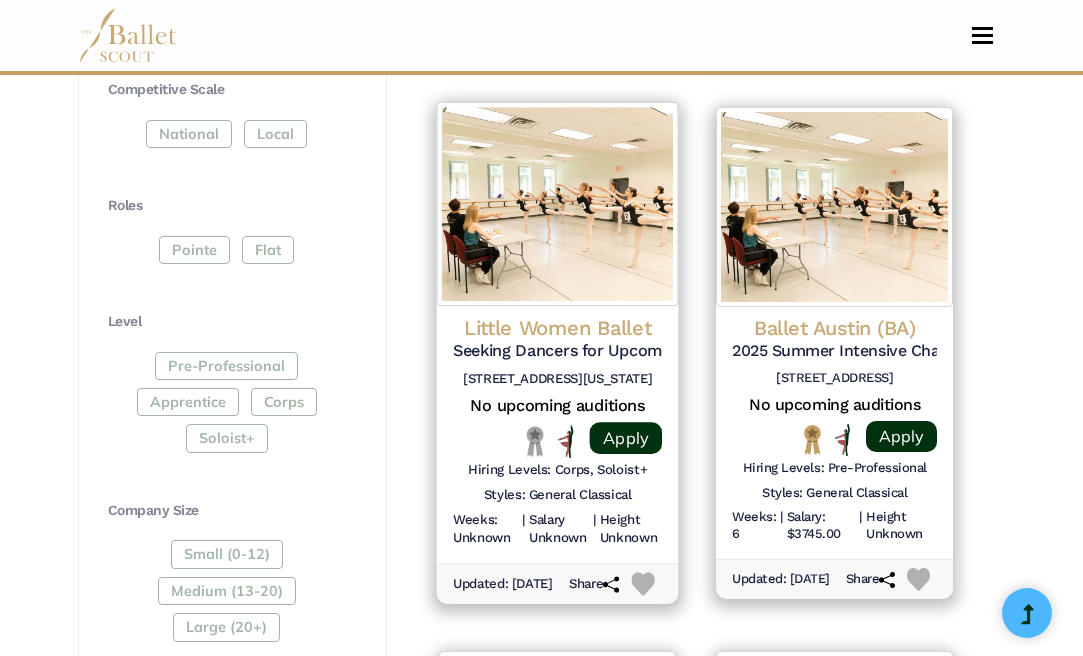 click on "Little Women Ballet" at bounding box center (834, -216) 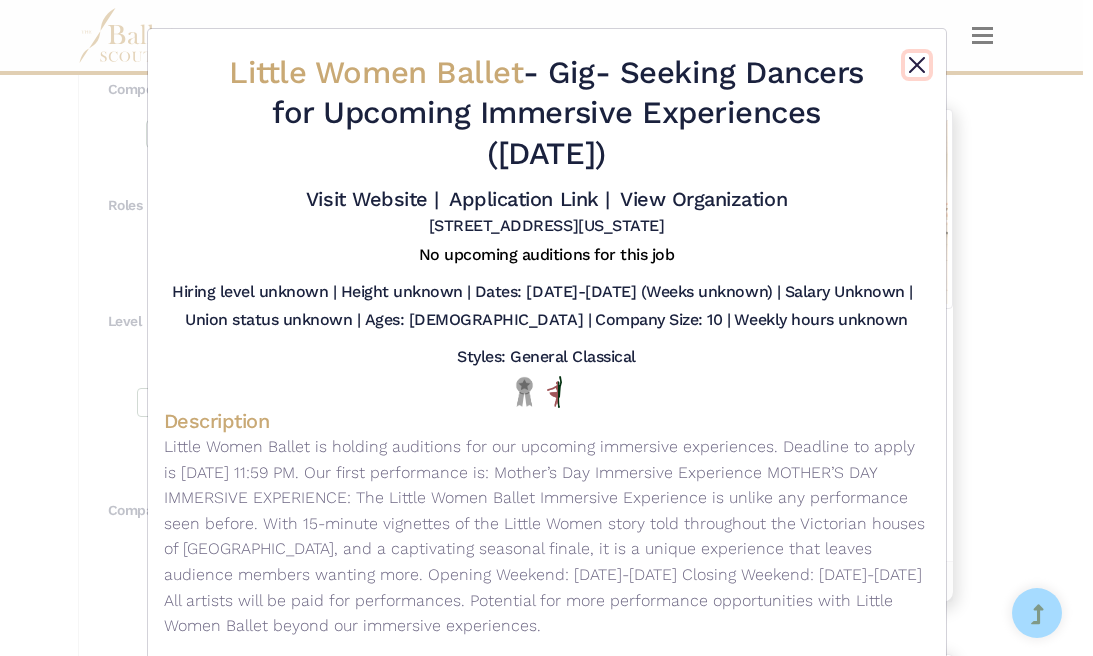 click at bounding box center [917, 65] 